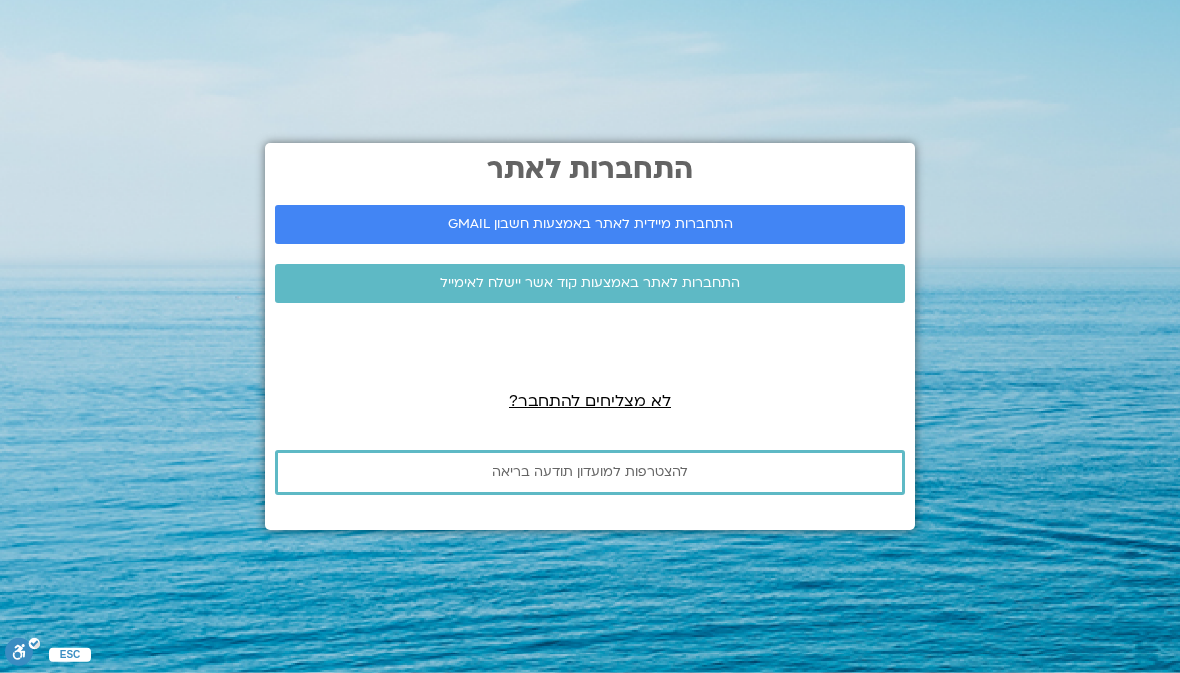 scroll, scrollTop: 0, scrollLeft: 0, axis: both 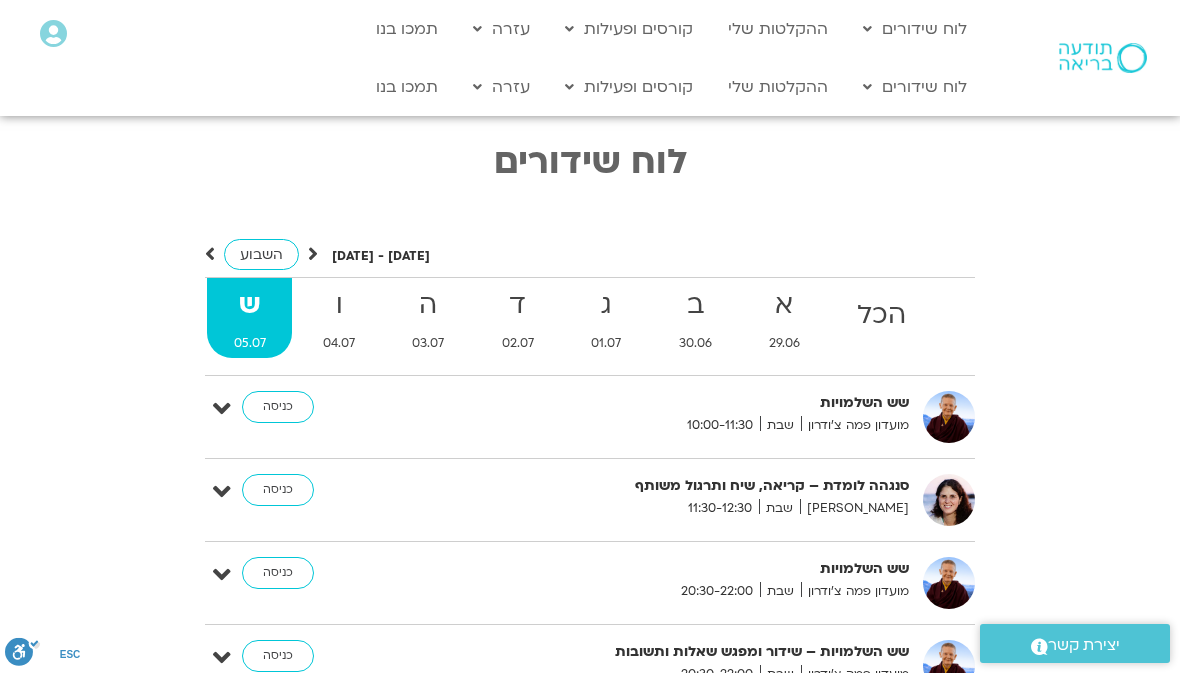 click on "תכניה שבועית" at bounding box center [963, 118] 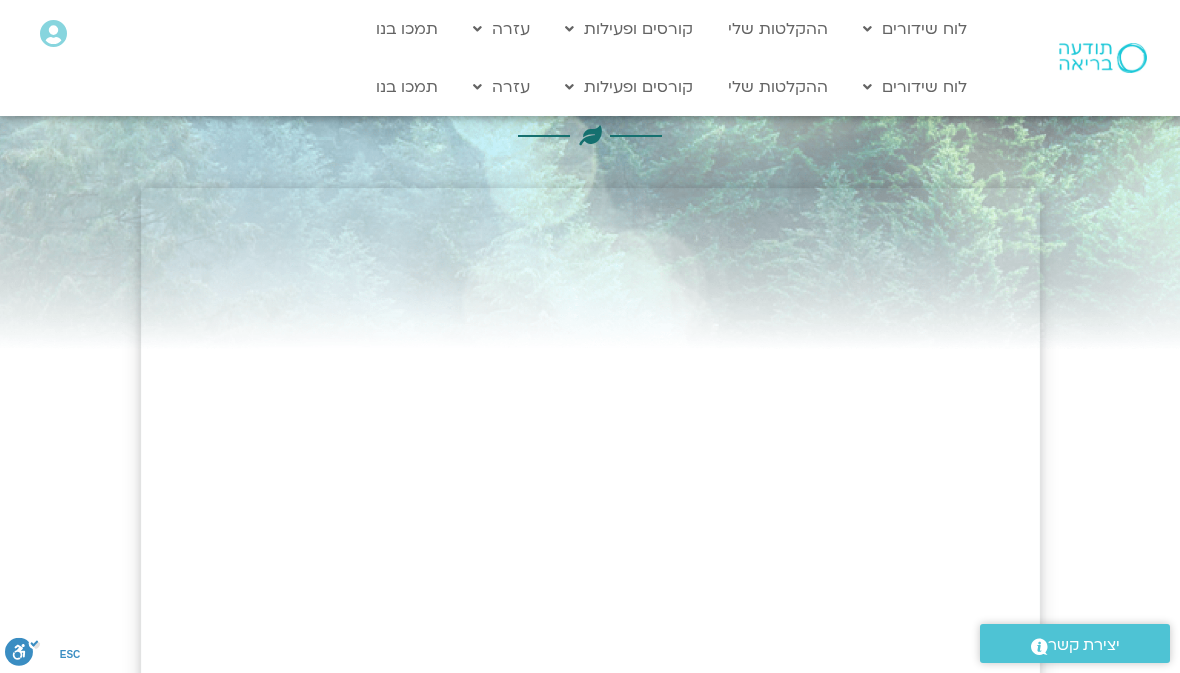 scroll, scrollTop: 0, scrollLeft: 0, axis: both 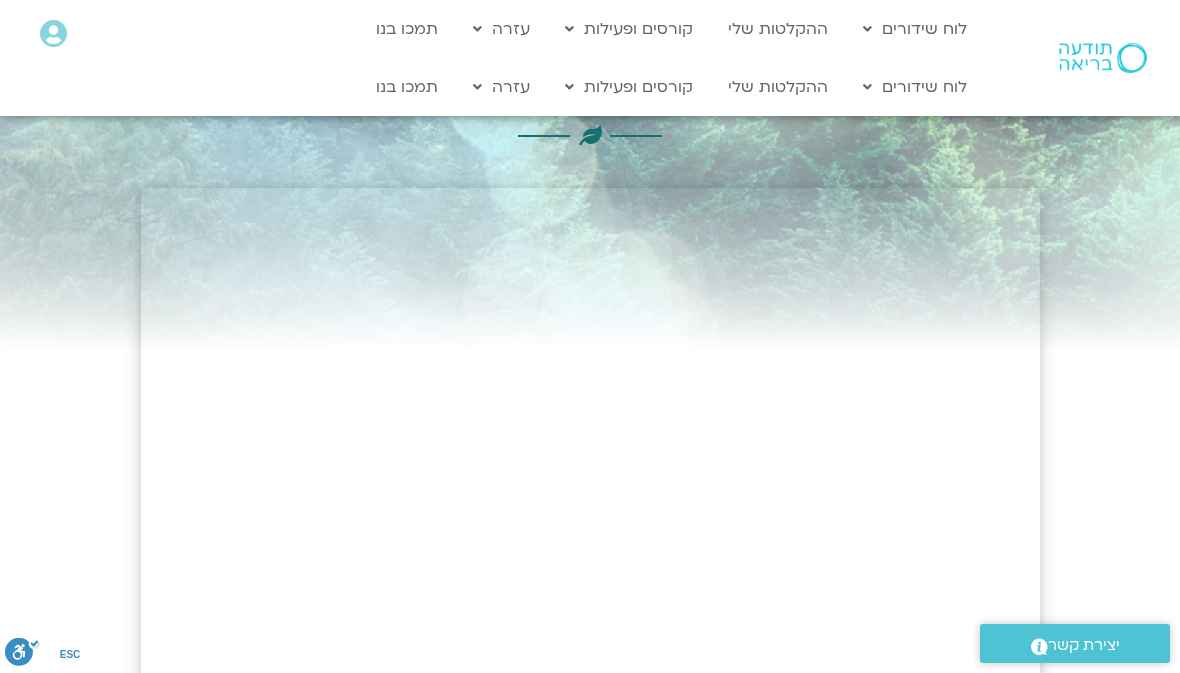 click on "ההקלטות שלי" at bounding box center [778, 29] 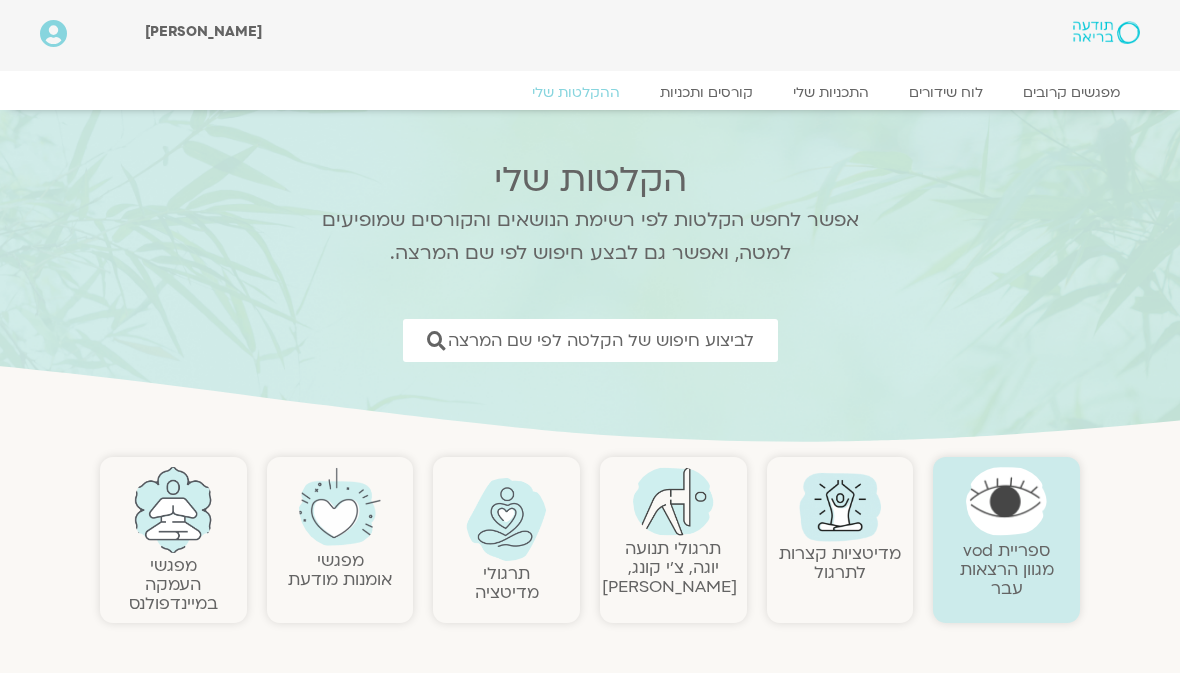 scroll, scrollTop: 0, scrollLeft: 0, axis: both 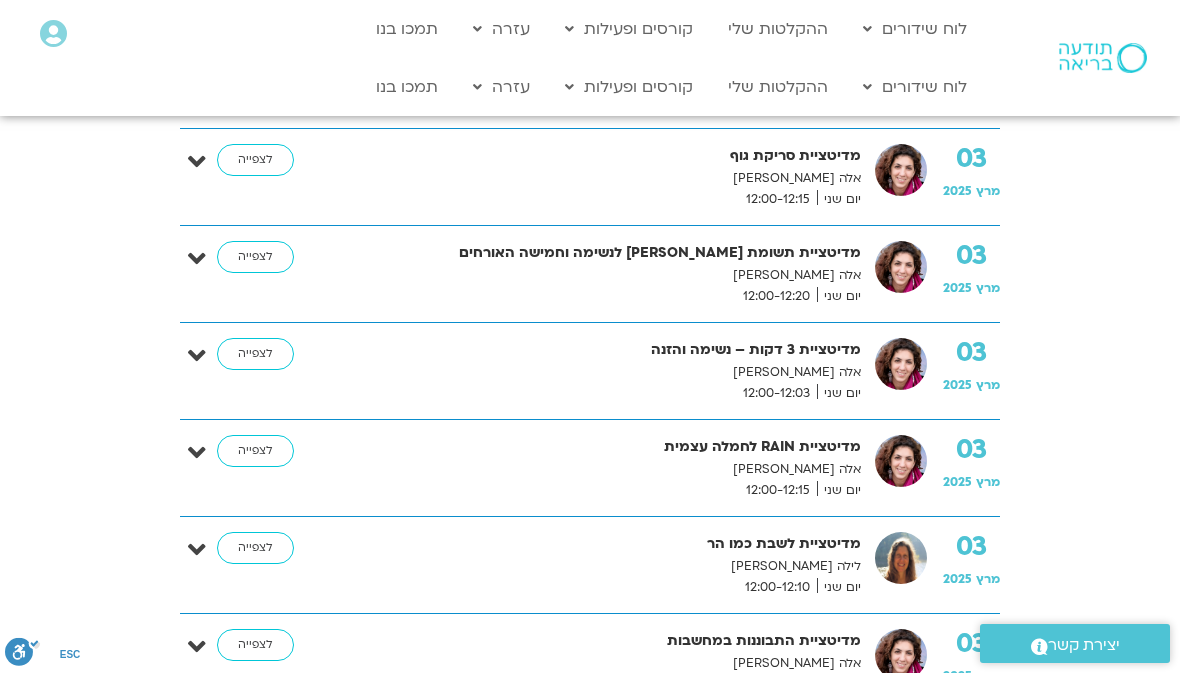 click on "לצפייה" at bounding box center [255, 354] 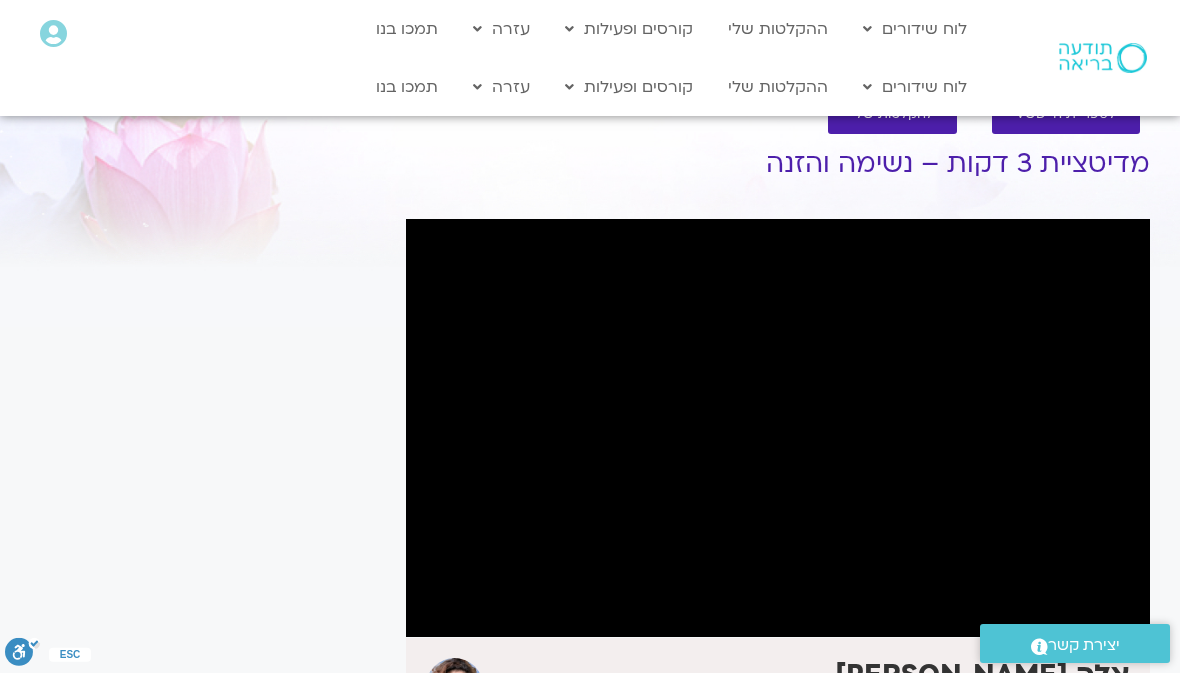 scroll, scrollTop: 0, scrollLeft: 0, axis: both 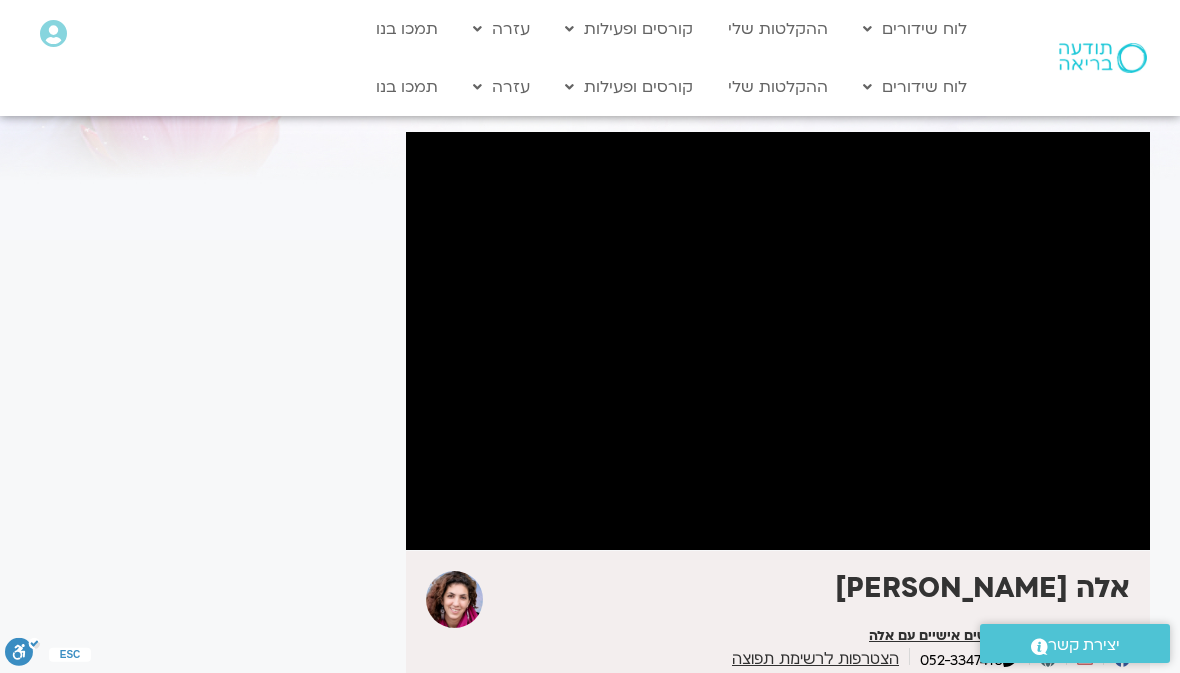 click on "It seems we can't find what you're looking for.
It seems we can't find what you're looking for." at bounding box center [208, 431] 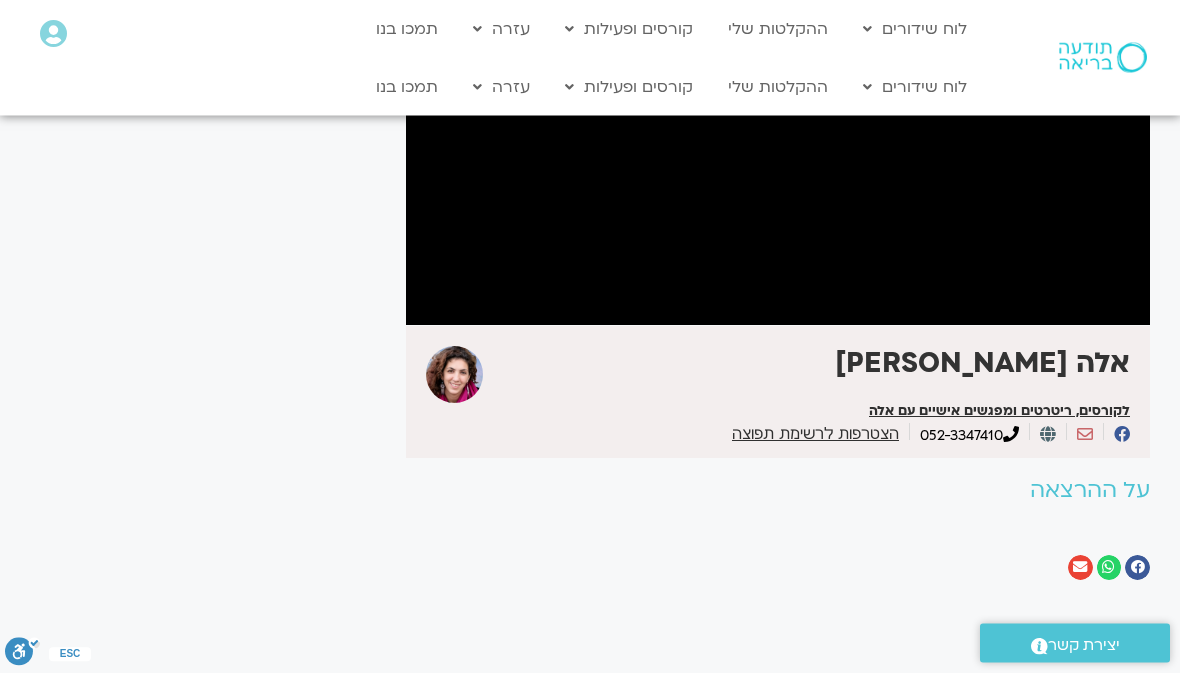 scroll, scrollTop: 296, scrollLeft: 0, axis: vertical 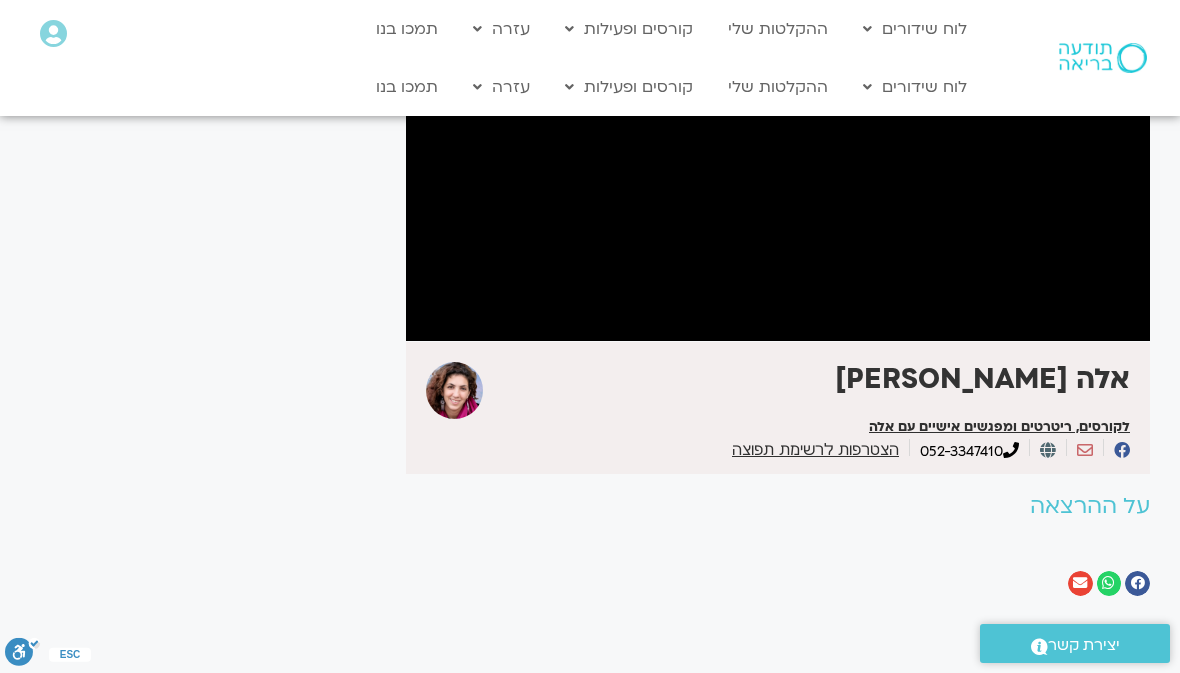 click on "לקורסים, ריטרטים ומפגשים אישיים עם אלה" at bounding box center (999, 427) 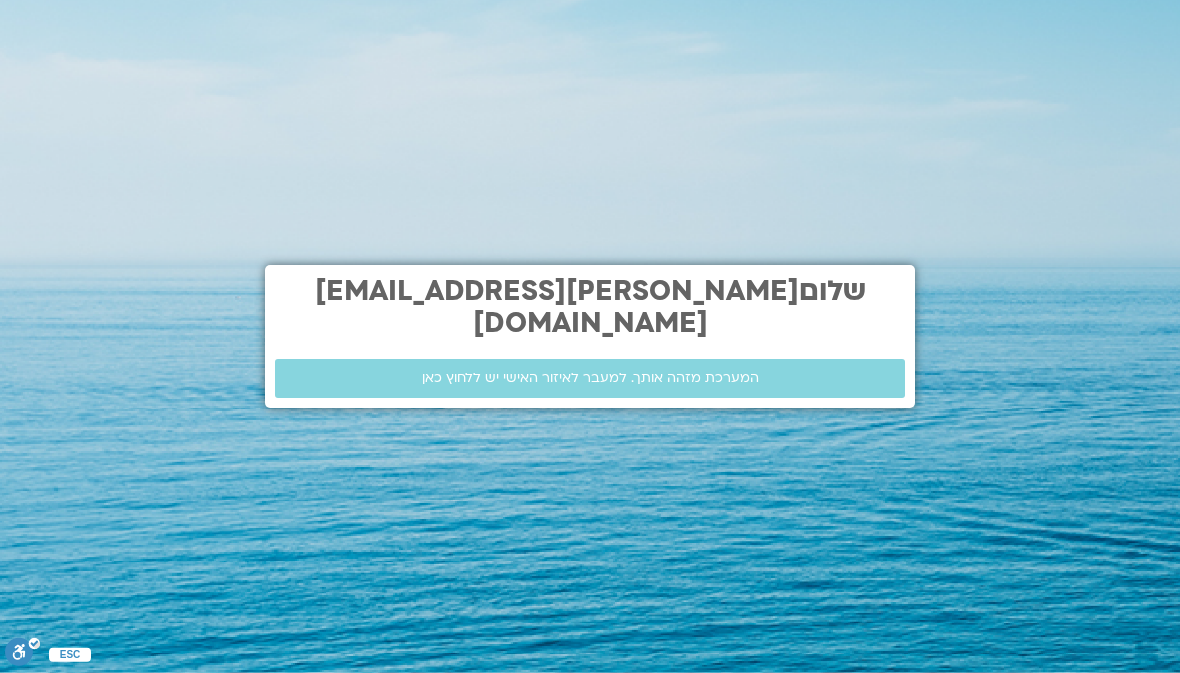 scroll, scrollTop: 0, scrollLeft: 0, axis: both 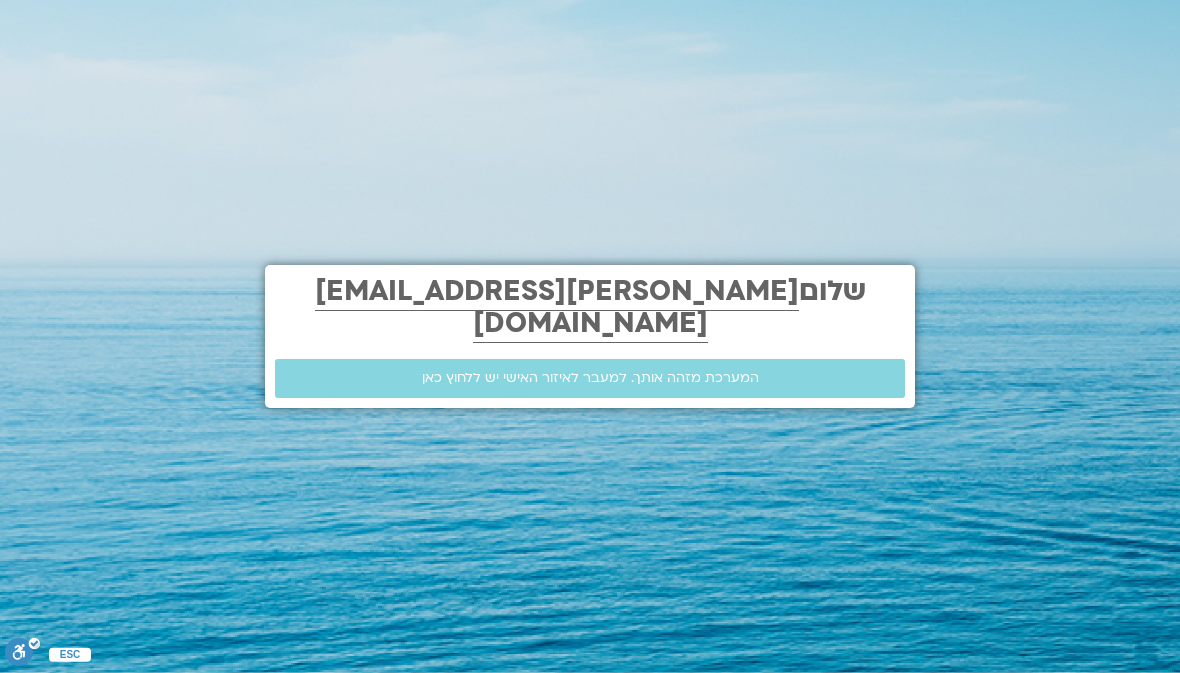 click on "המערכת מזהה אותך. למעבר לאיזור האישי יש ללחוץ כאן" at bounding box center (590, 378) 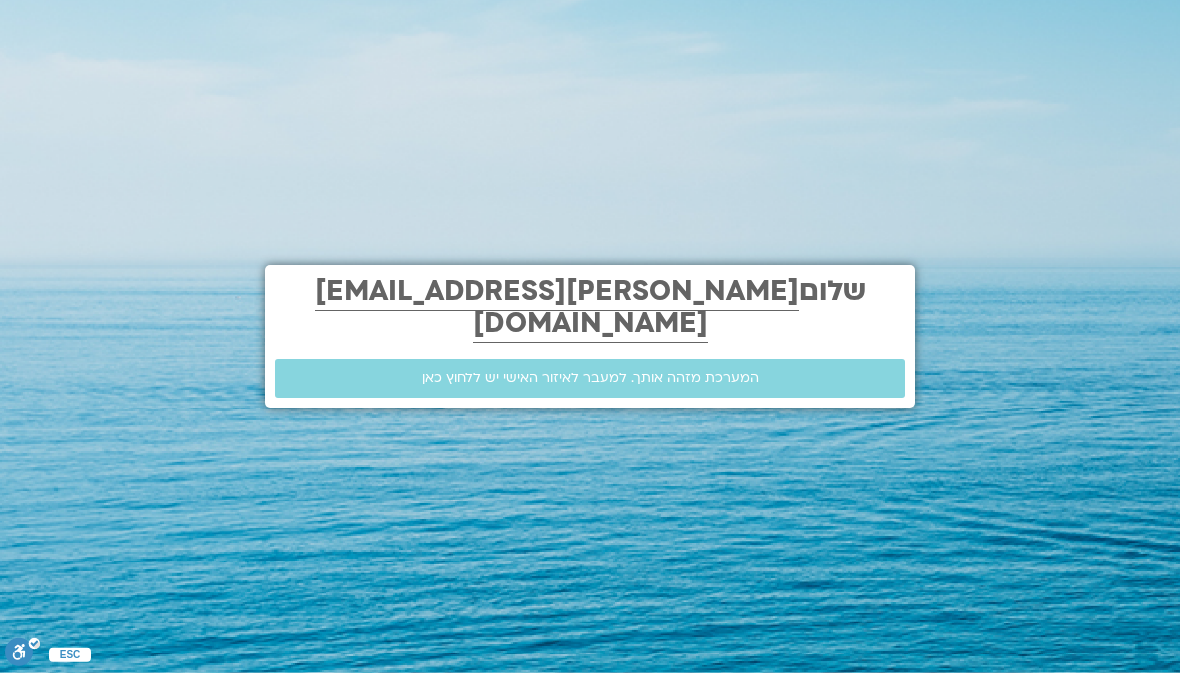 click on "המערכת מזהה אותך. למעבר לאיזור האישי יש ללחוץ כאן" at bounding box center [590, 378] 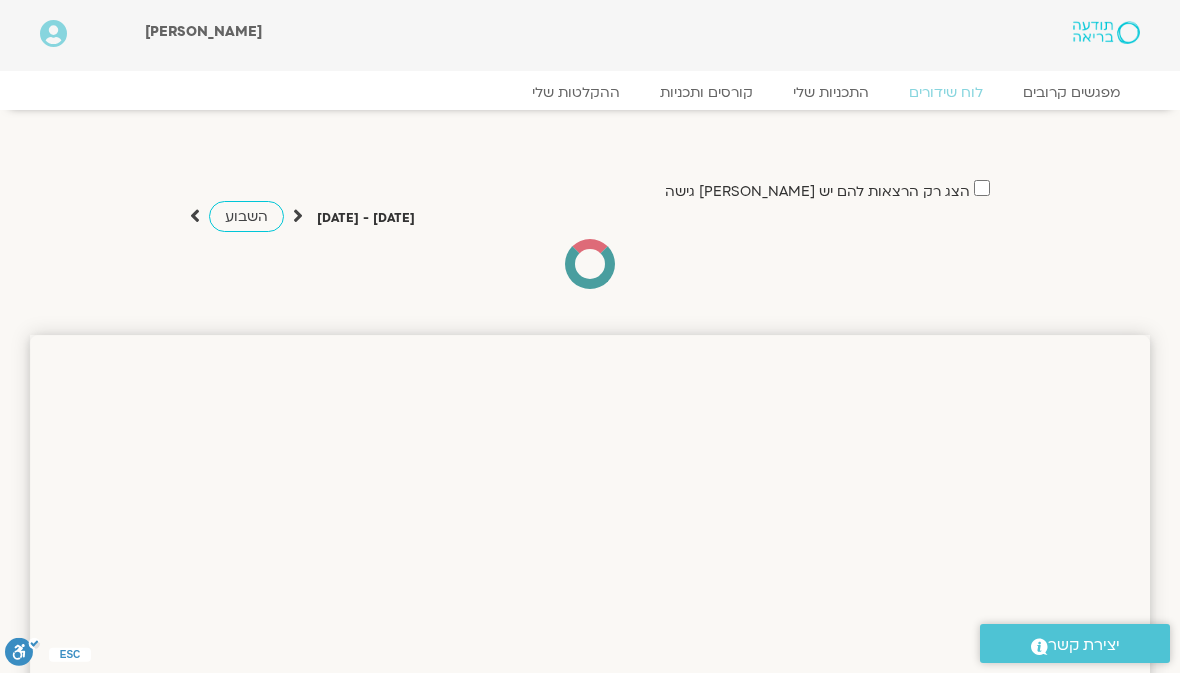 scroll, scrollTop: 0, scrollLeft: 0, axis: both 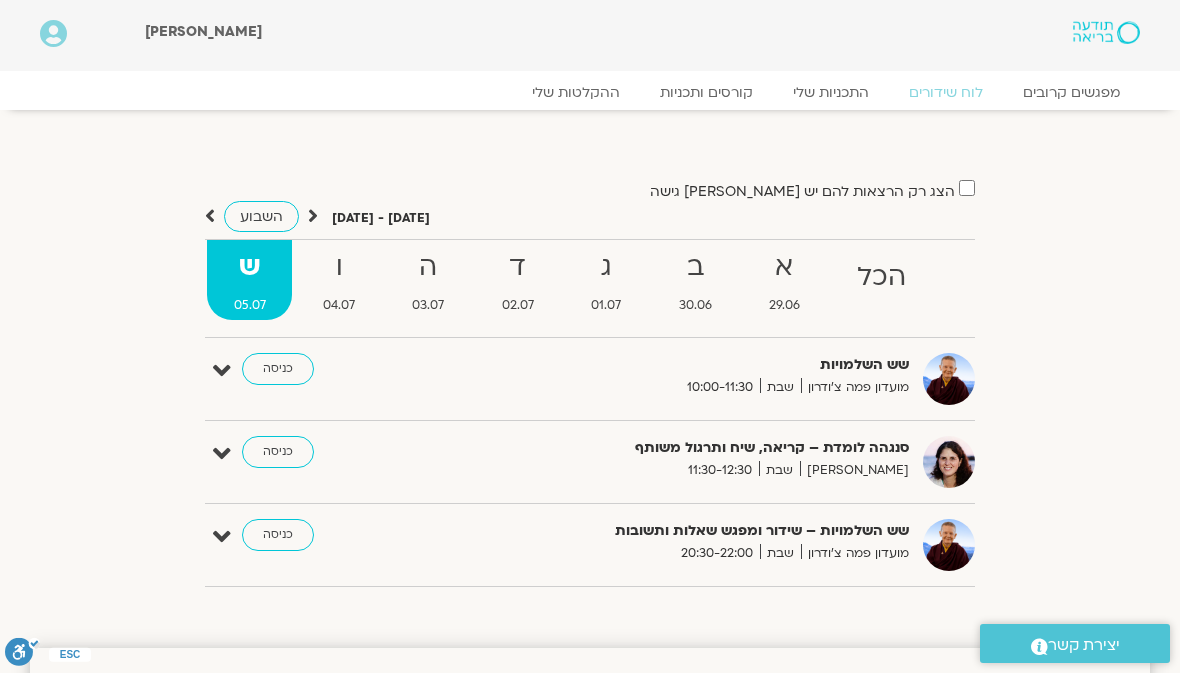 click on "לוח שידורים" 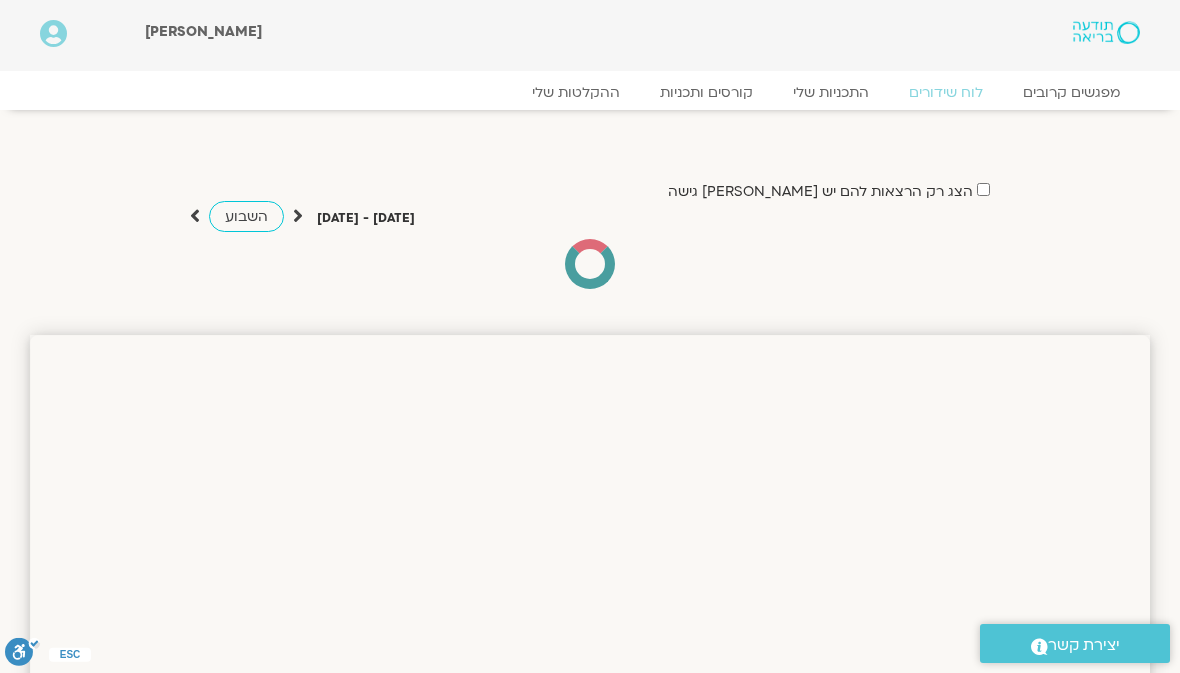 scroll, scrollTop: 0, scrollLeft: 0, axis: both 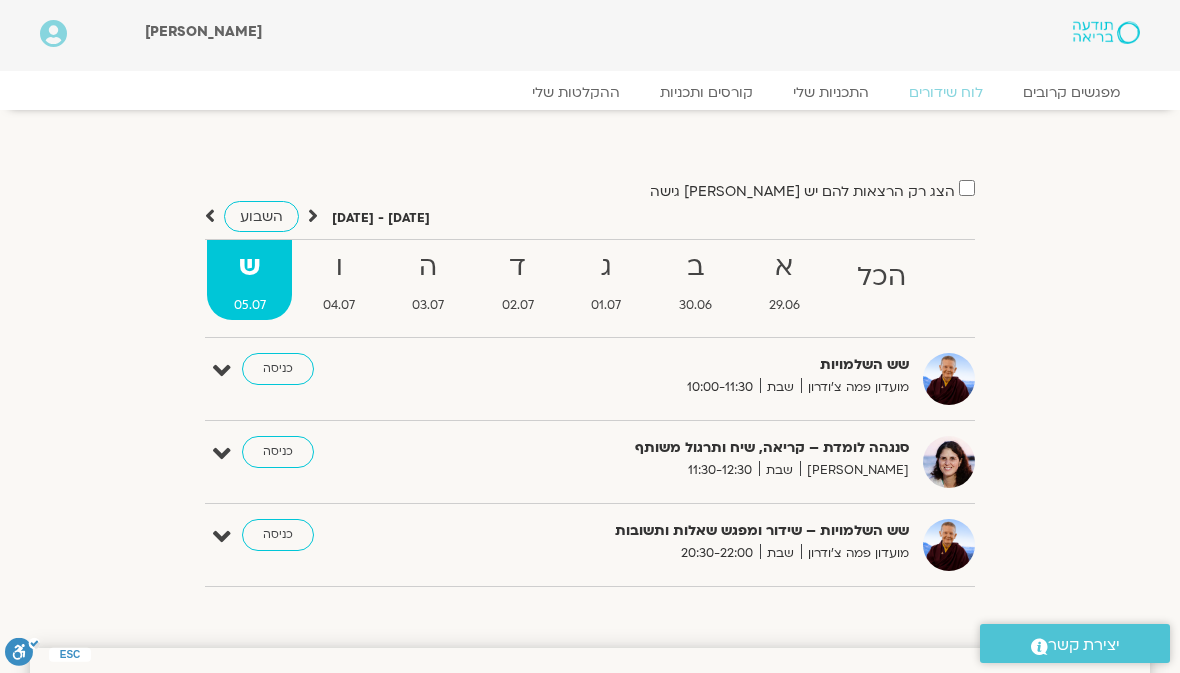 click on "[PERSON_NAME]" at bounding box center [534, 35] 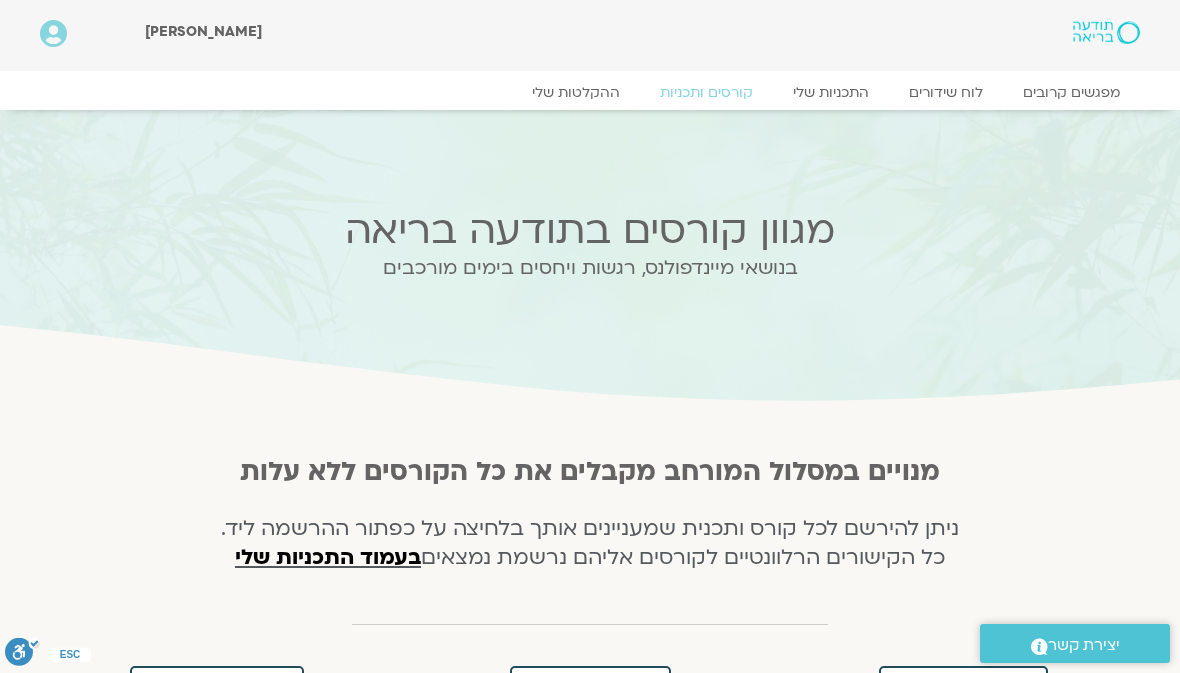 scroll, scrollTop: 0, scrollLeft: 0, axis: both 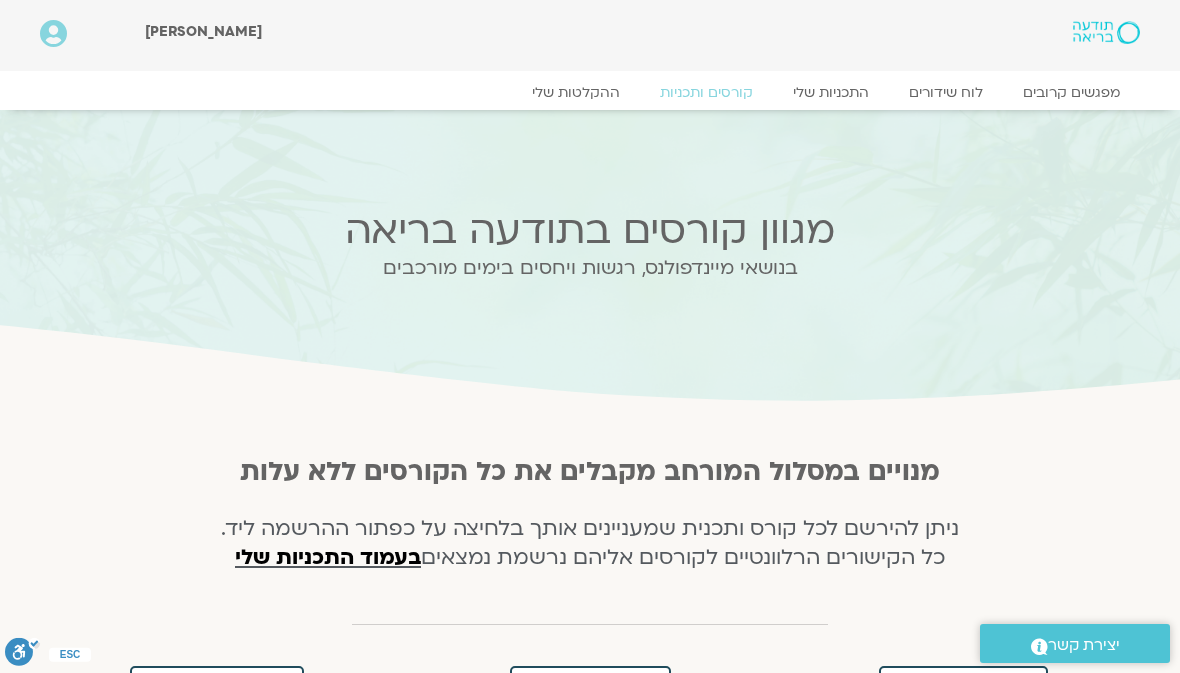 click on "מפגשים קרובים
לוח שידורים
התכניות שלי
קורסים ותכניות
ההקלטות שלי
מפגשים קרובים
לוח שידורים
התכניות שלי
קורסים ותכניות
ההקלטות שלי
מפגשים קרובים
לוח שידורים
התכניות שלי
קורסים ותכניות
ההקלטות שלי
מפגשים קרובים
לוח שידורים
התכניות שלי
קורסים ותכניות
ההקלטות שלי" at bounding box center [590, 90] 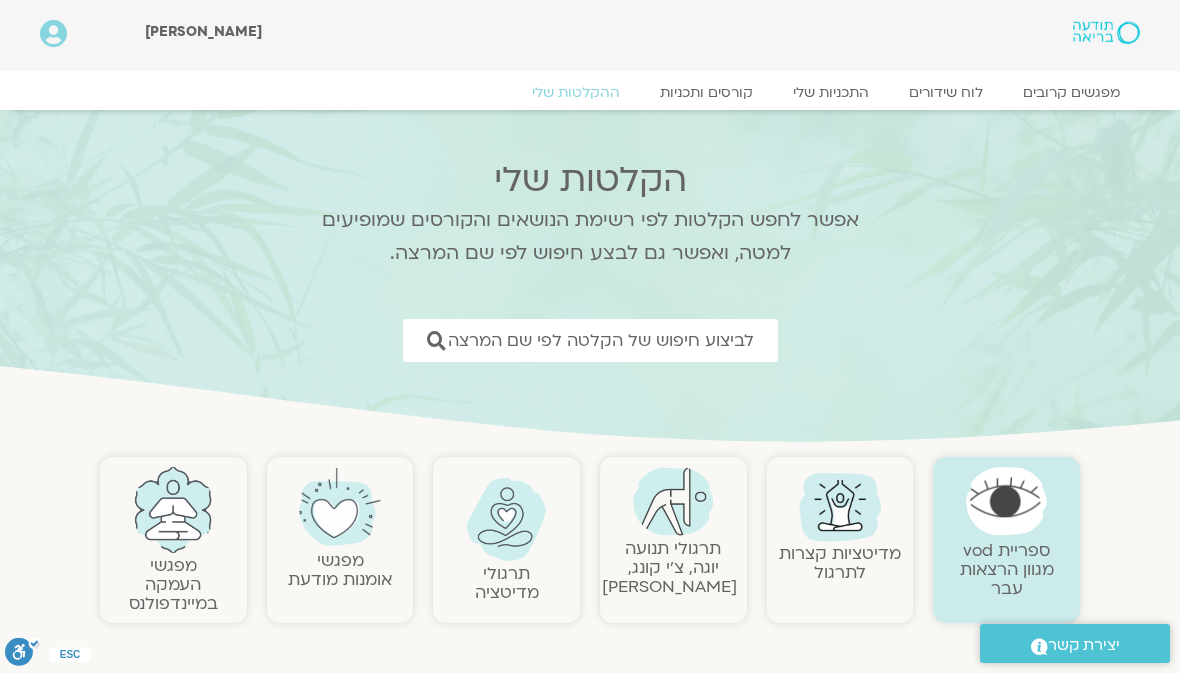scroll, scrollTop: 29, scrollLeft: 0, axis: vertical 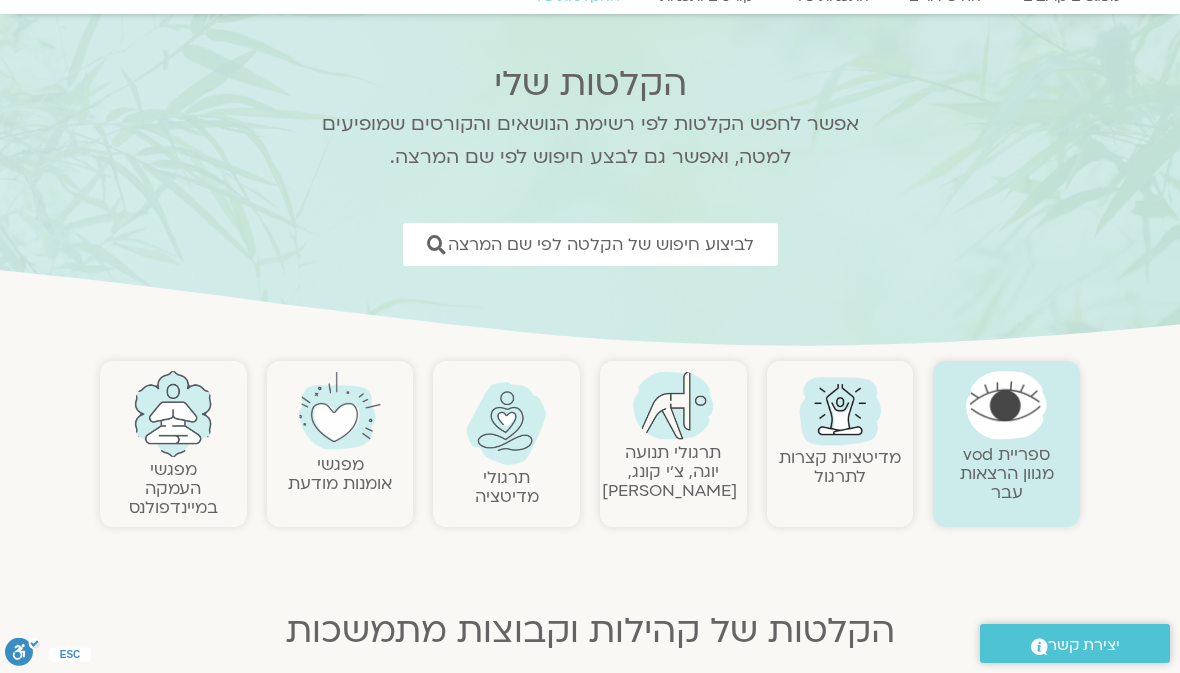 click at bounding box center (840, 409) 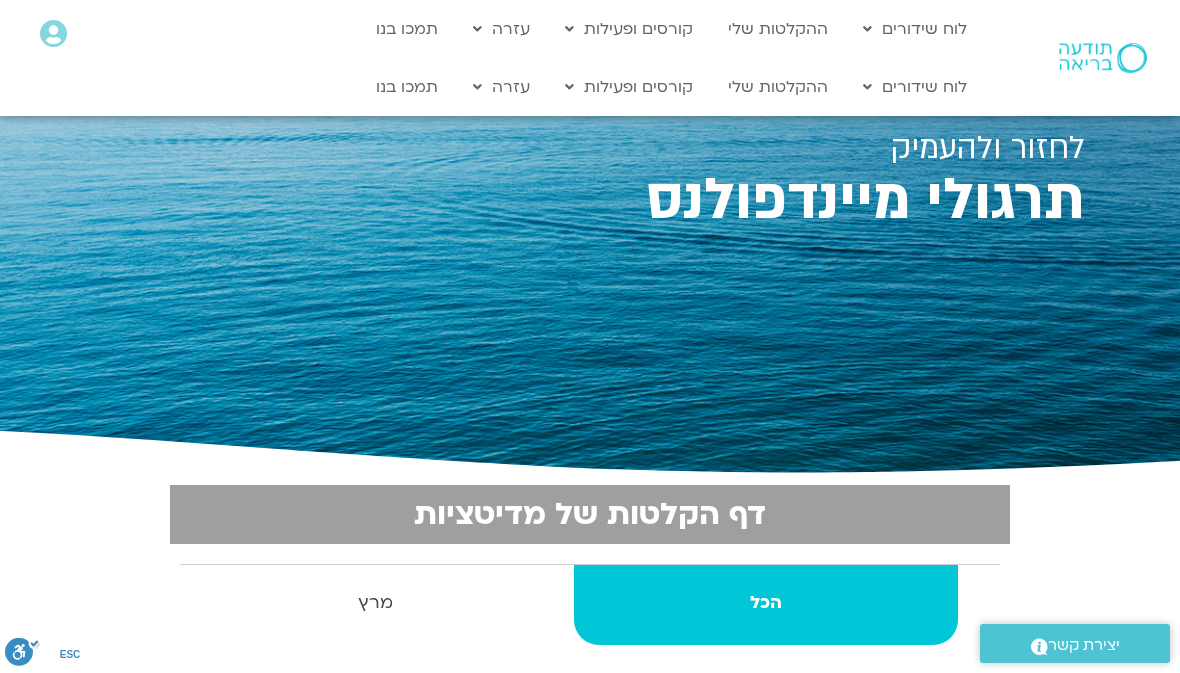 scroll, scrollTop: 0, scrollLeft: 0, axis: both 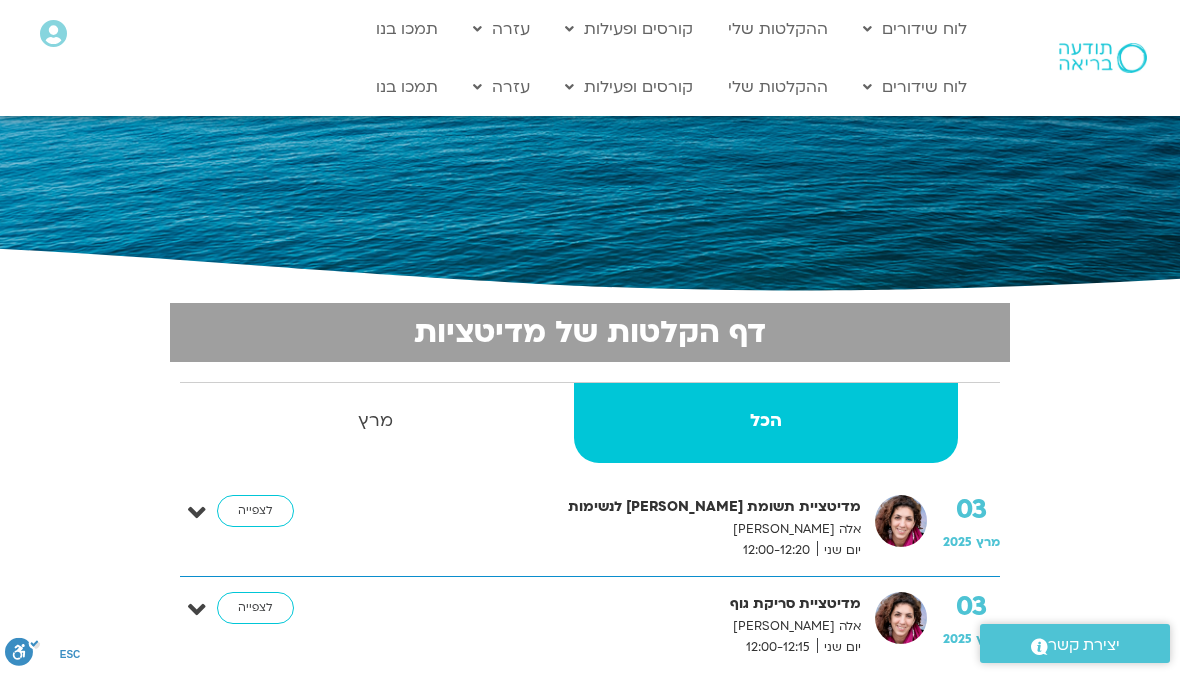 click on "03
מרץ
2025
מדיטציית תשומת לב לנשימות
אלה טולנאי
יום שני
12:00-12:20
לצפייה" at bounding box center (605, 528) 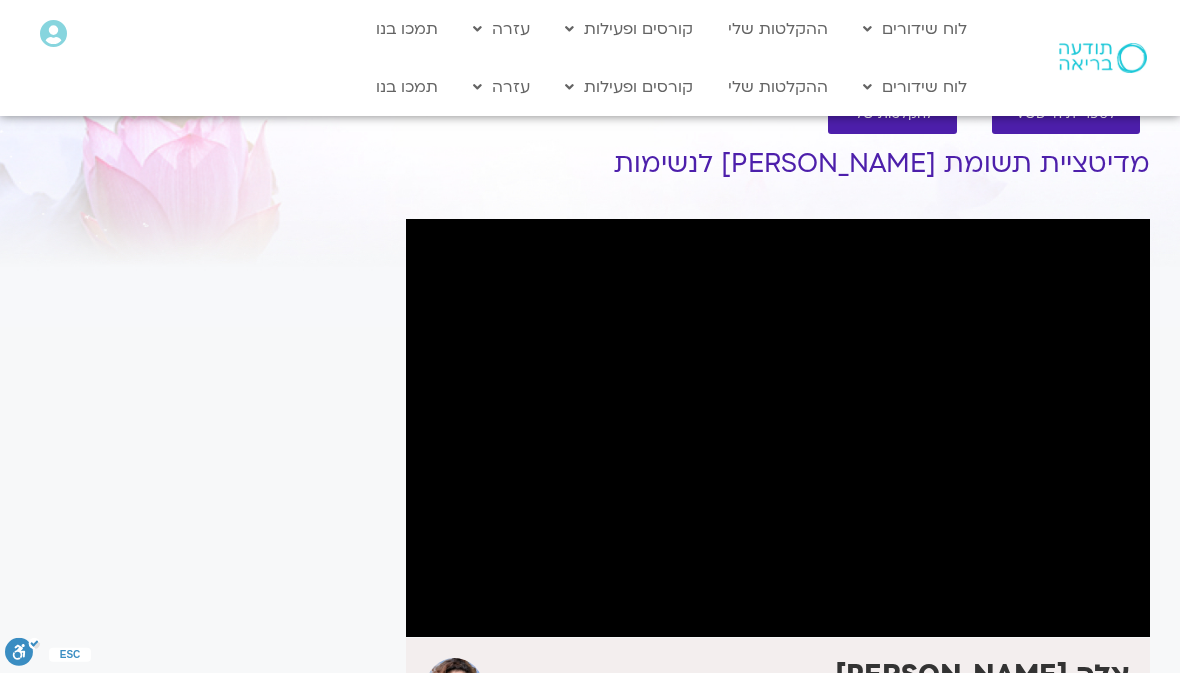 scroll, scrollTop: 0, scrollLeft: 0, axis: both 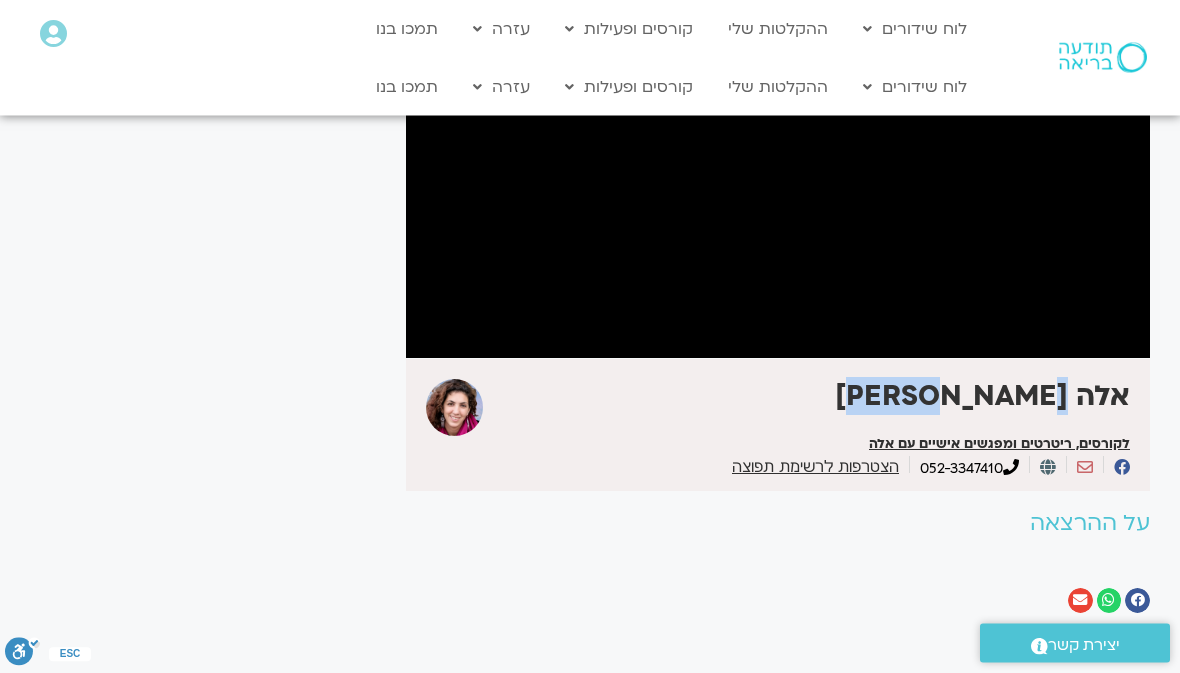 click on "תודעה בריאה
מי אנחנו
צור קשר
תקנון
הצהרת נגישות
מועדון תודעה בריאה
לוח שידורים למנויים
הצטרפות לקורסים
התנדבות
התנדבות בתודעה בריאה" at bounding box center (590, 1033) 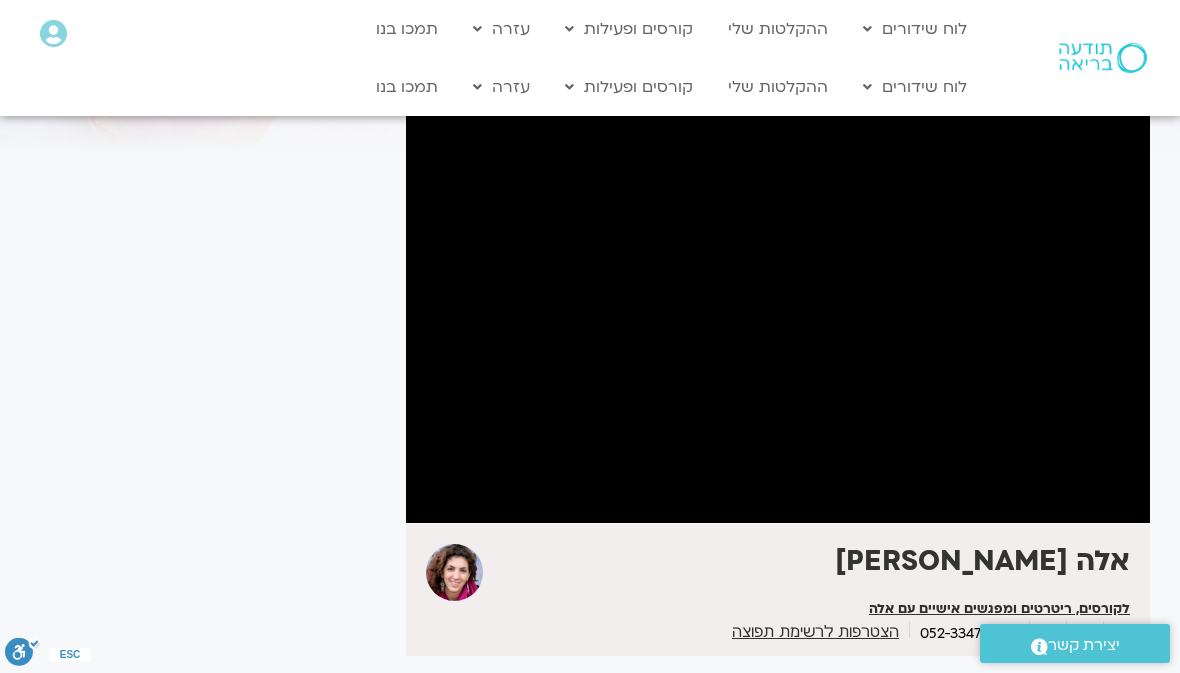 scroll, scrollTop: 111, scrollLeft: 0, axis: vertical 